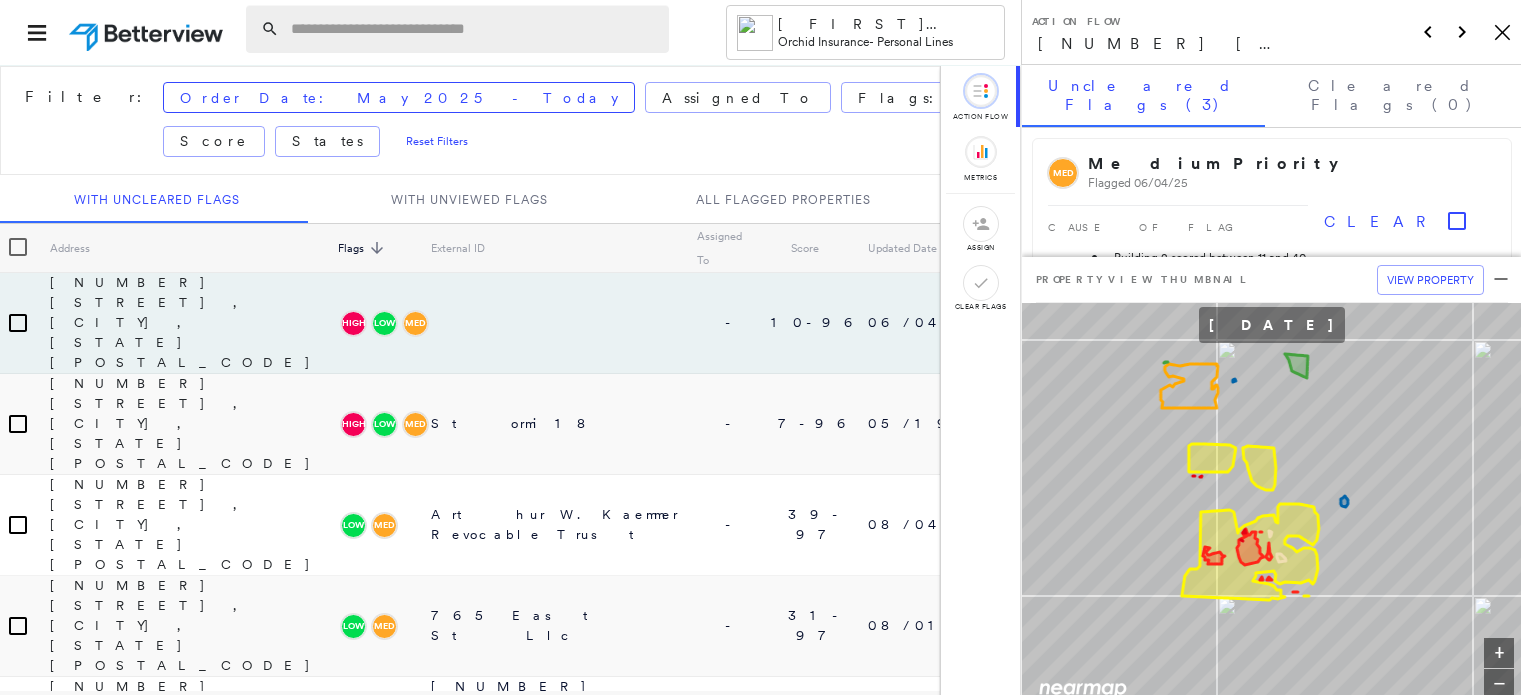 scroll, scrollTop: 2, scrollLeft: 0, axis: vertical 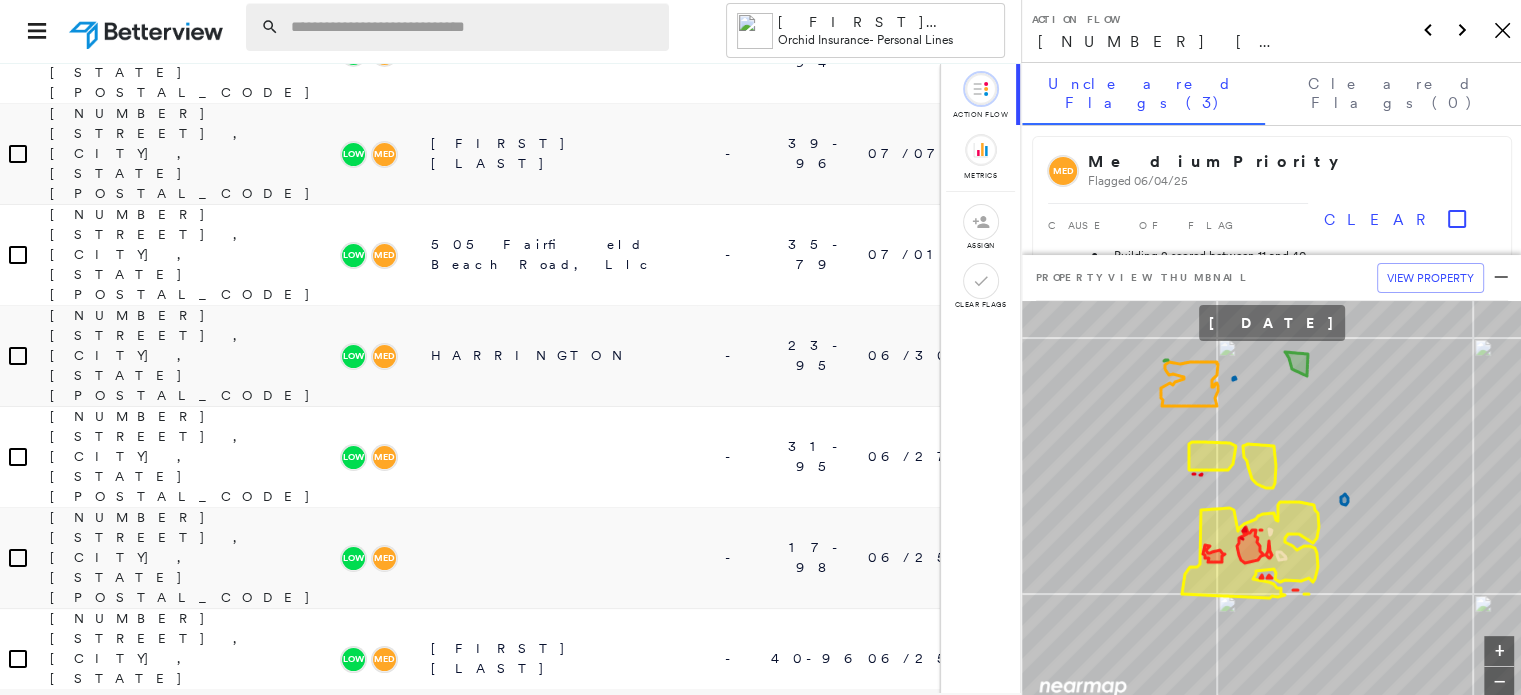 click at bounding box center [474, 27] 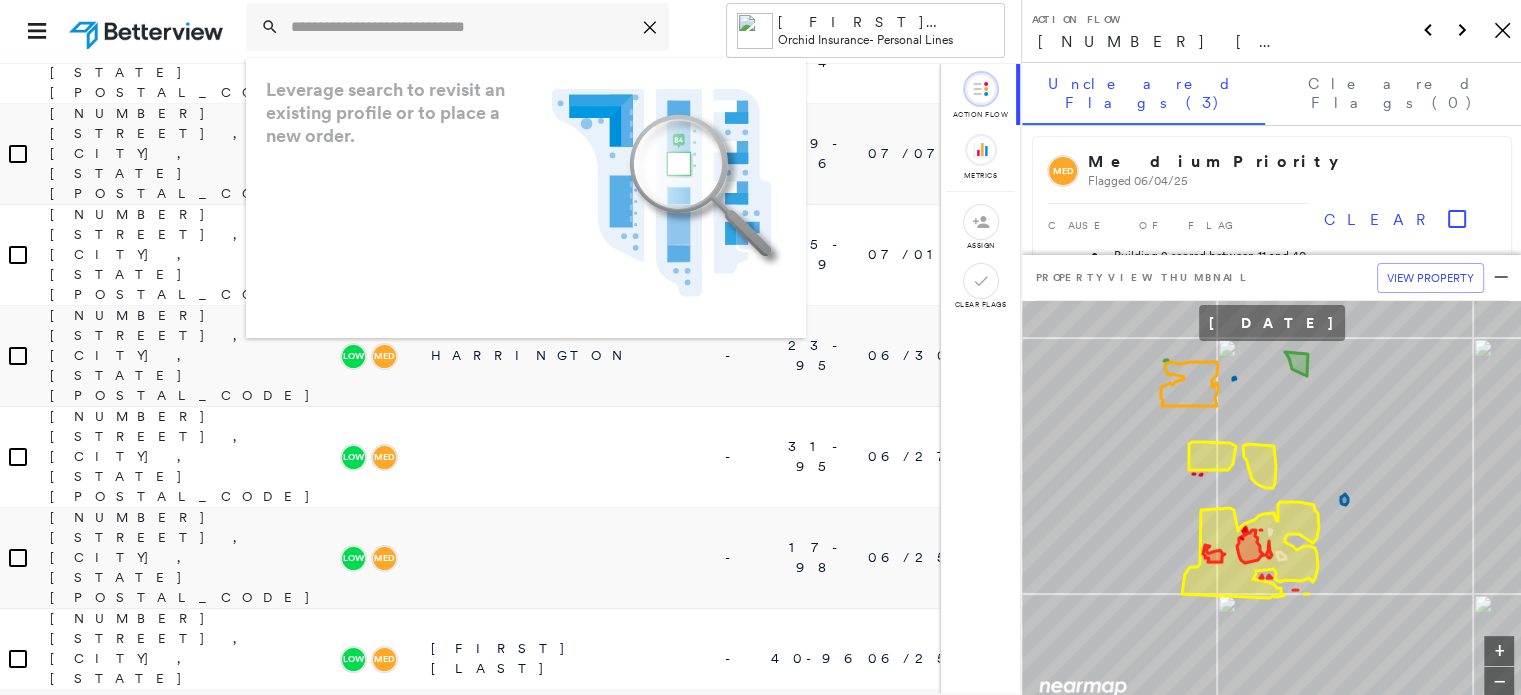 click at bounding box center [148, 30] 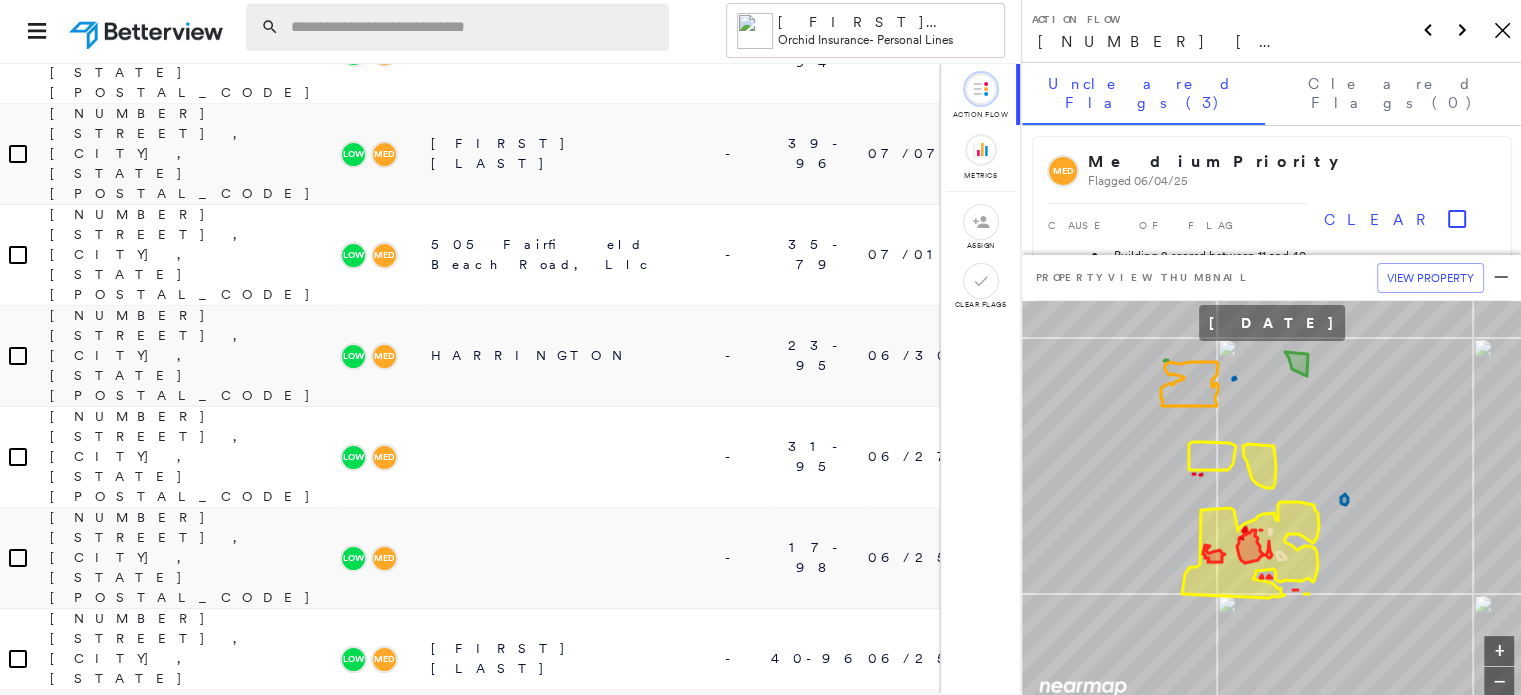 click at bounding box center [474, 27] 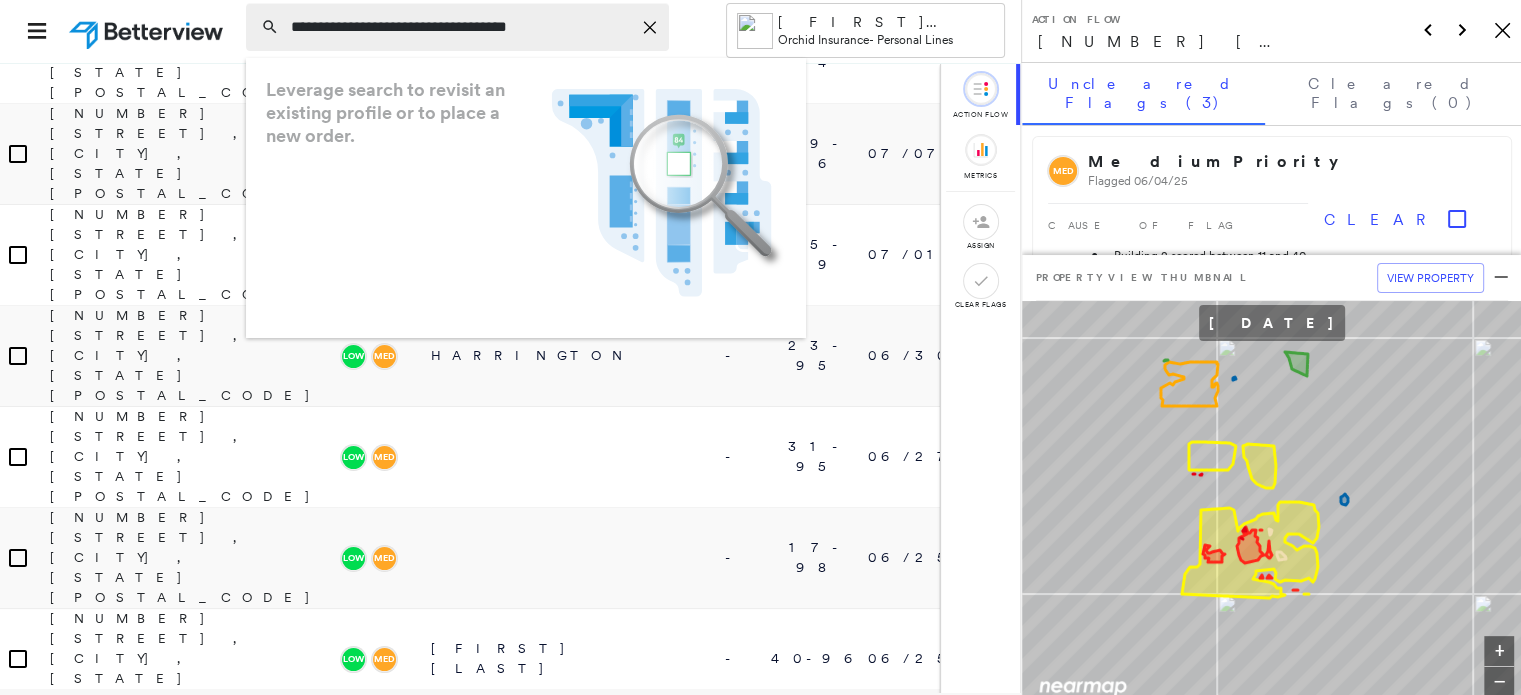 type on "**********" 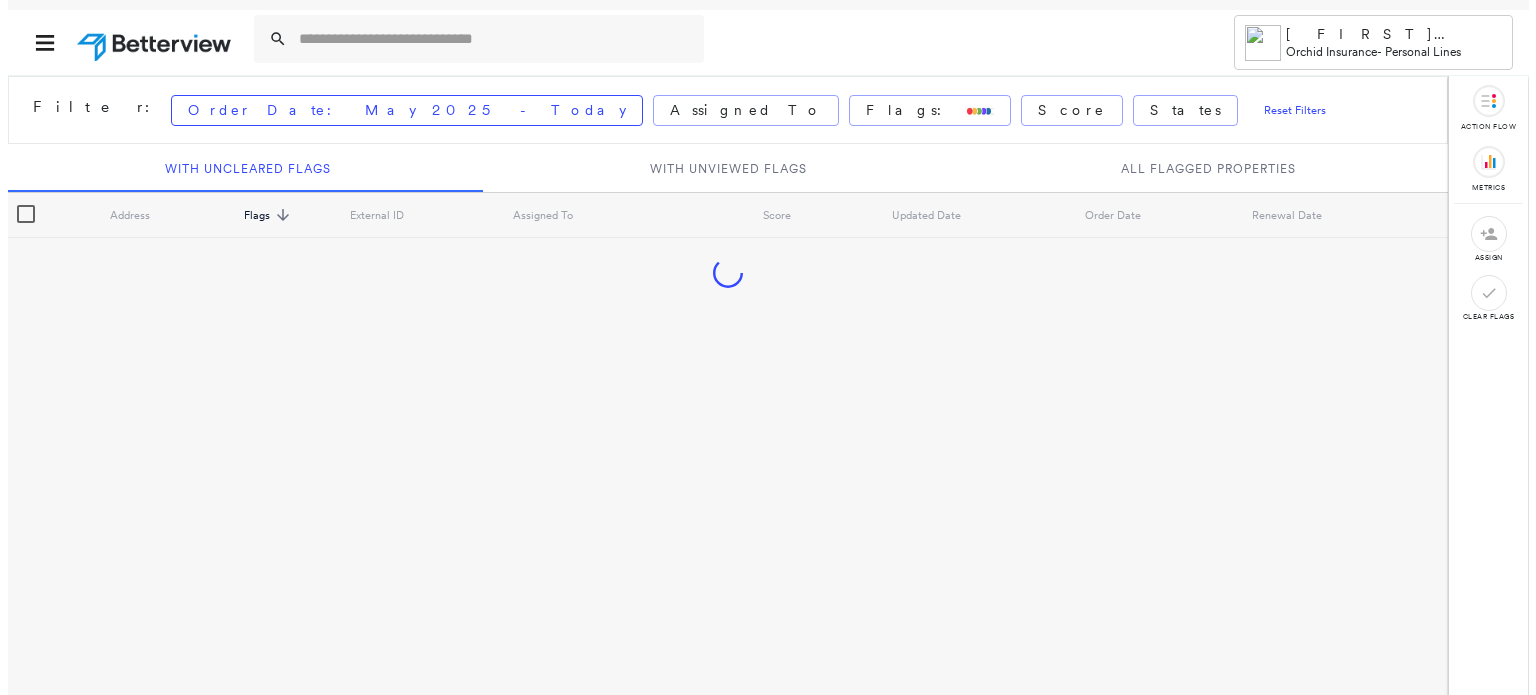 scroll, scrollTop: 0, scrollLeft: 0, axis: both 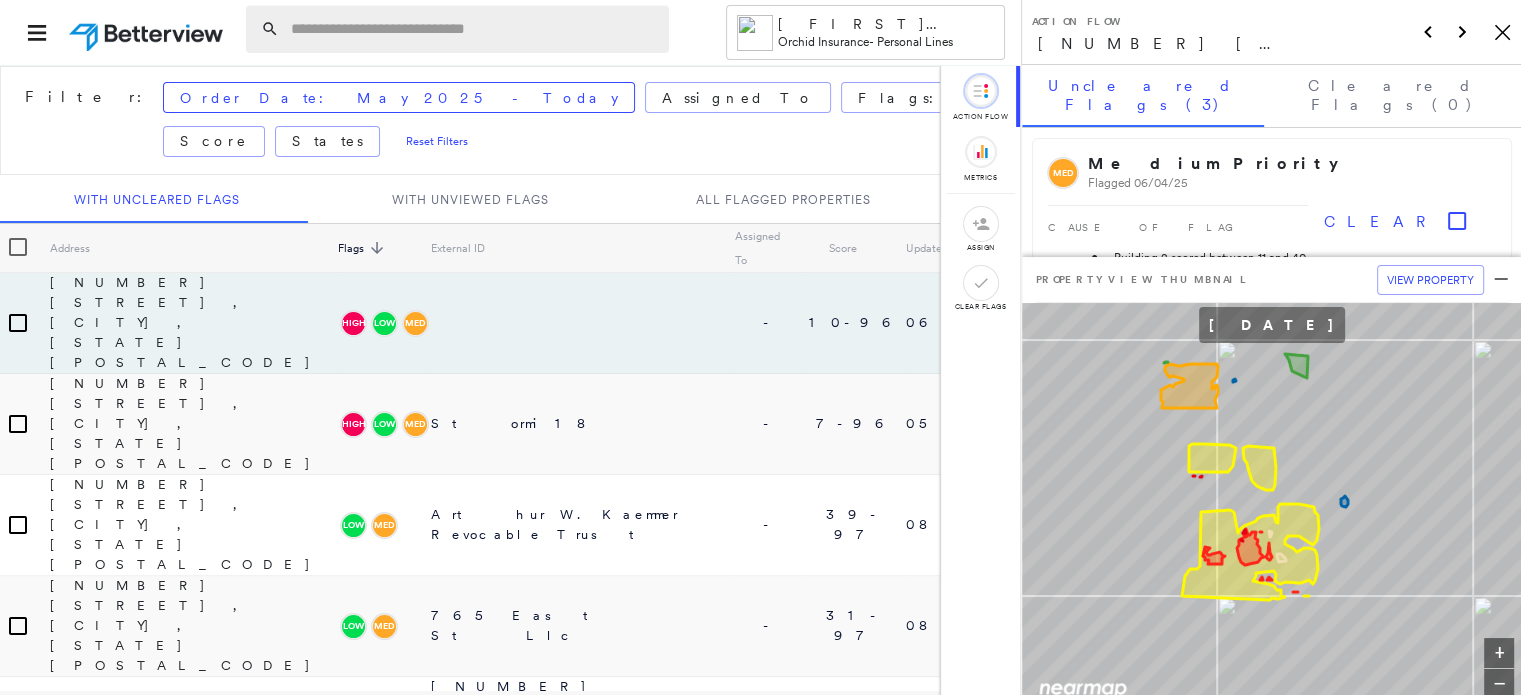 click at bounding box center (474, 29) 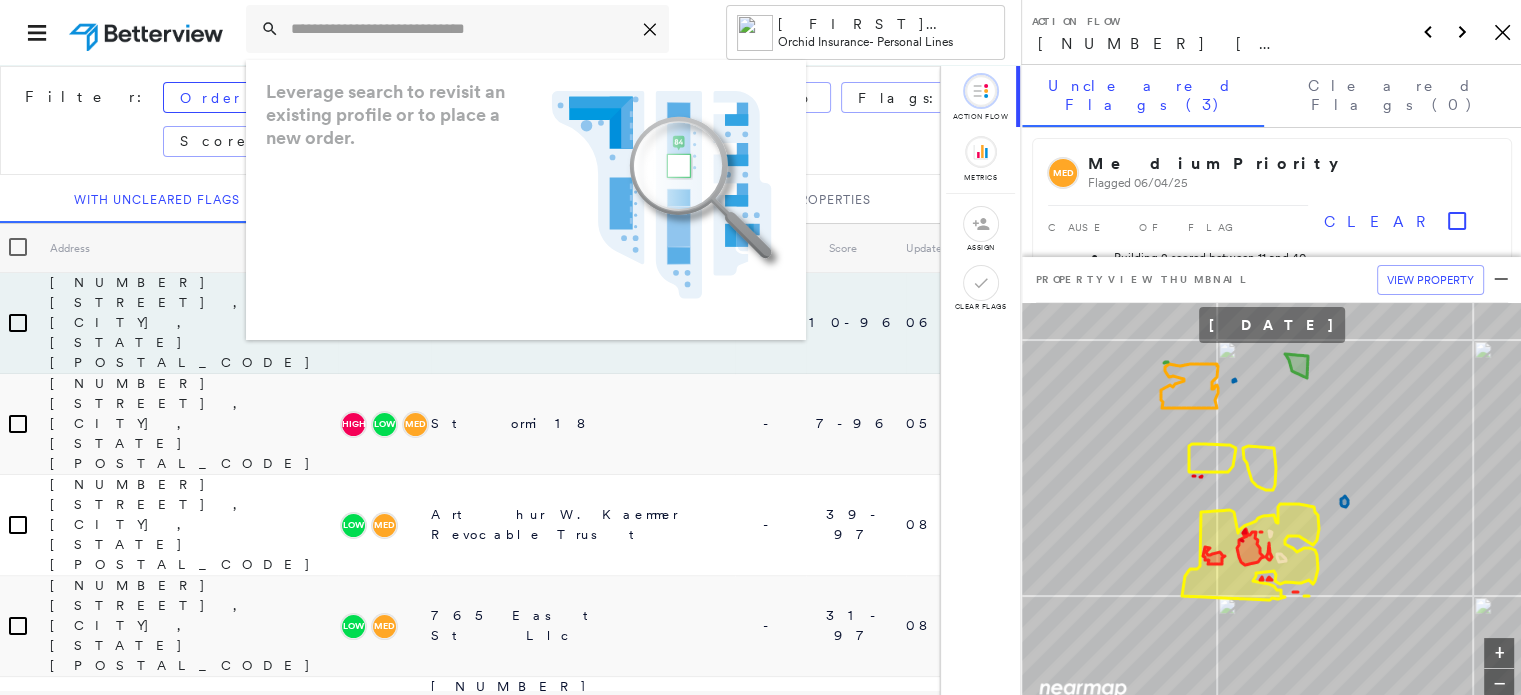 click on "Filter:" at bounding box center (89, 92) 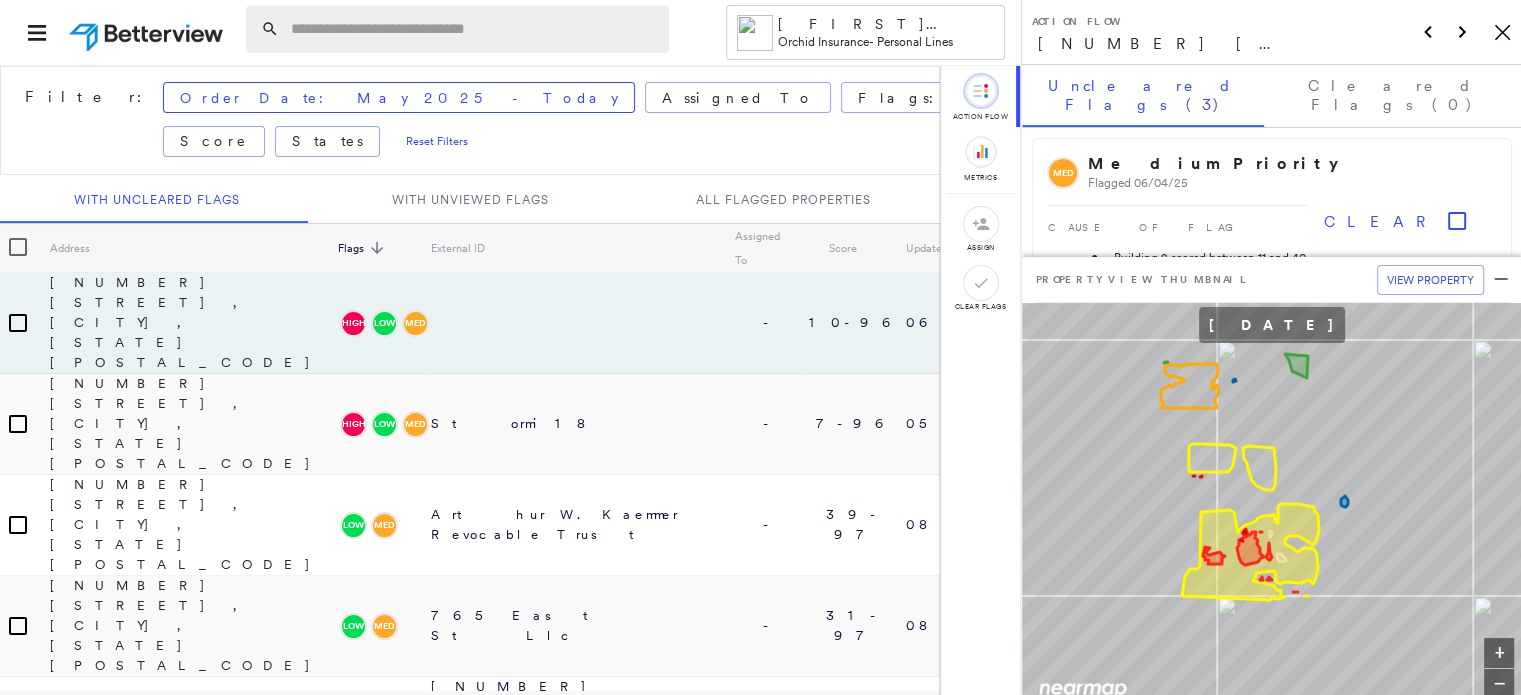 click at bounding box center (474, 29) 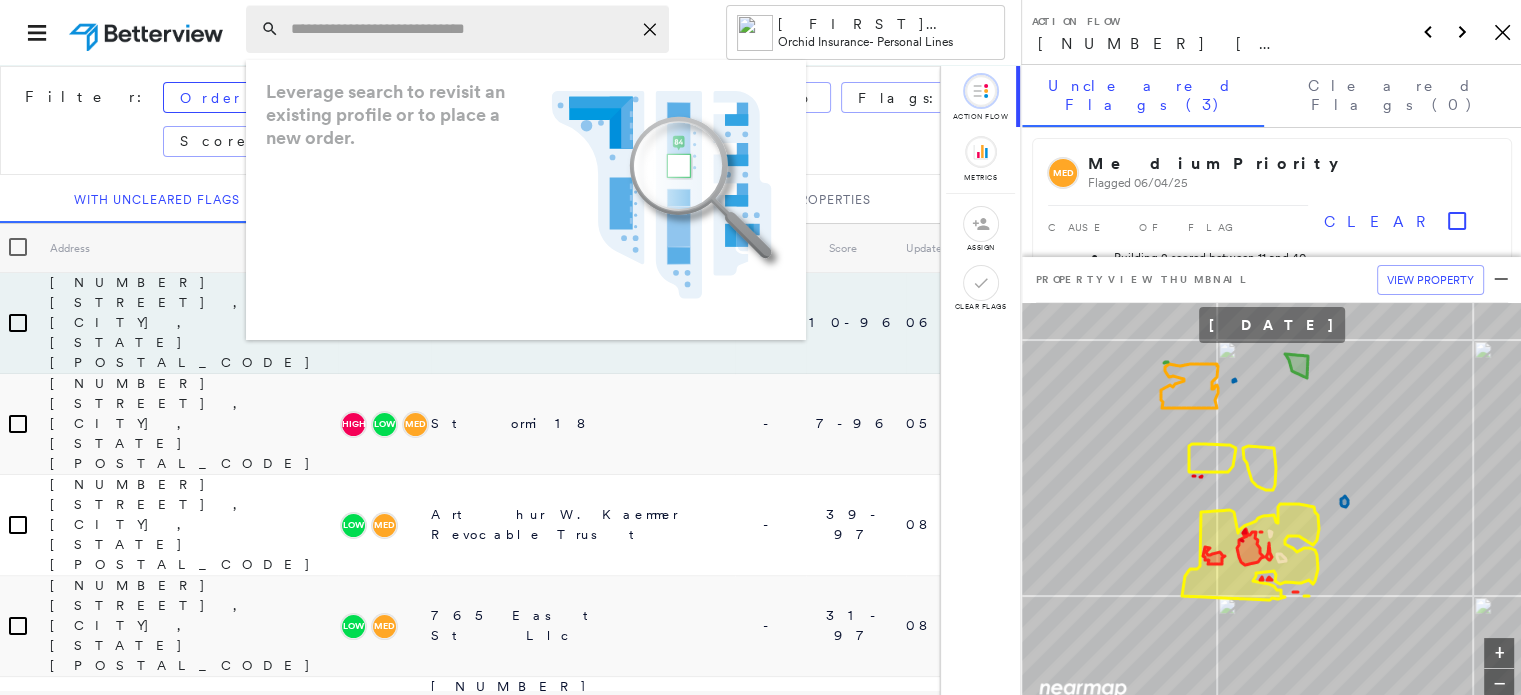paste on "**********" 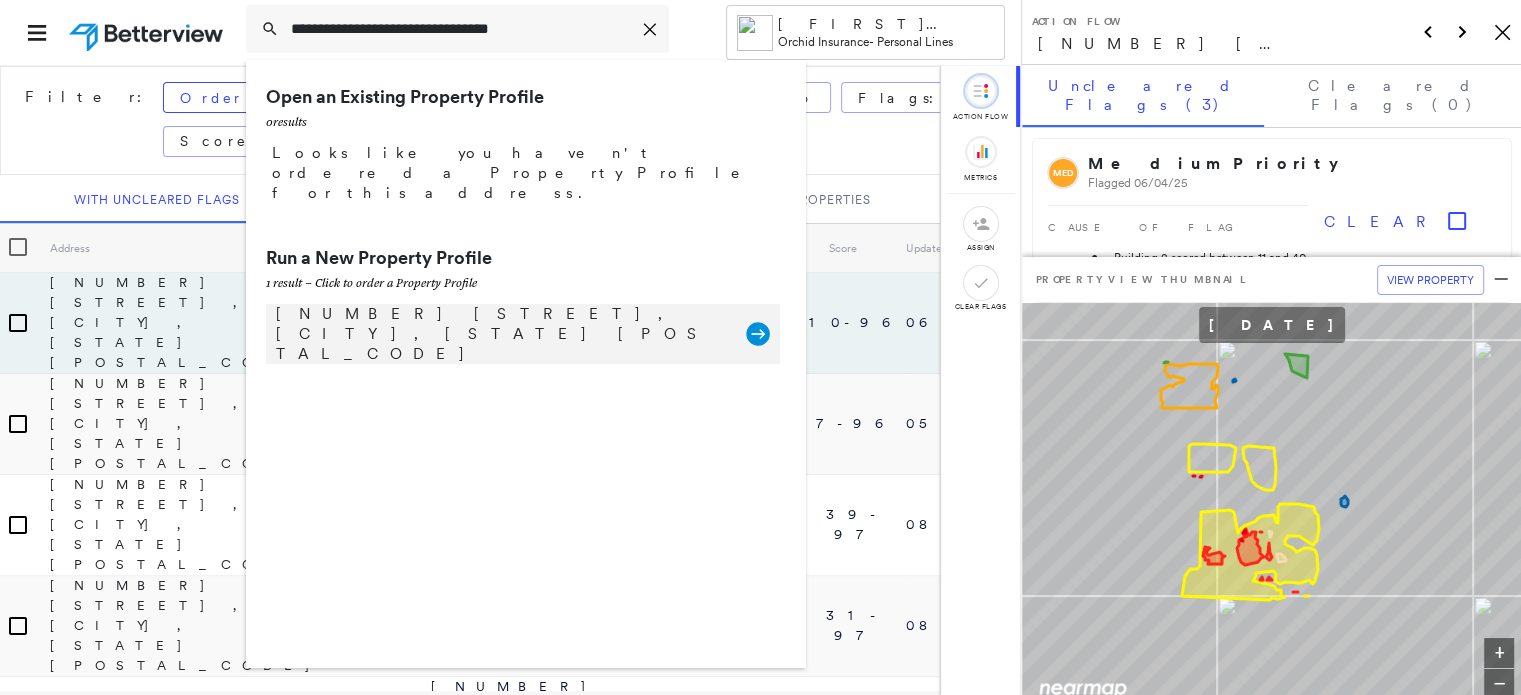 type on "**********" 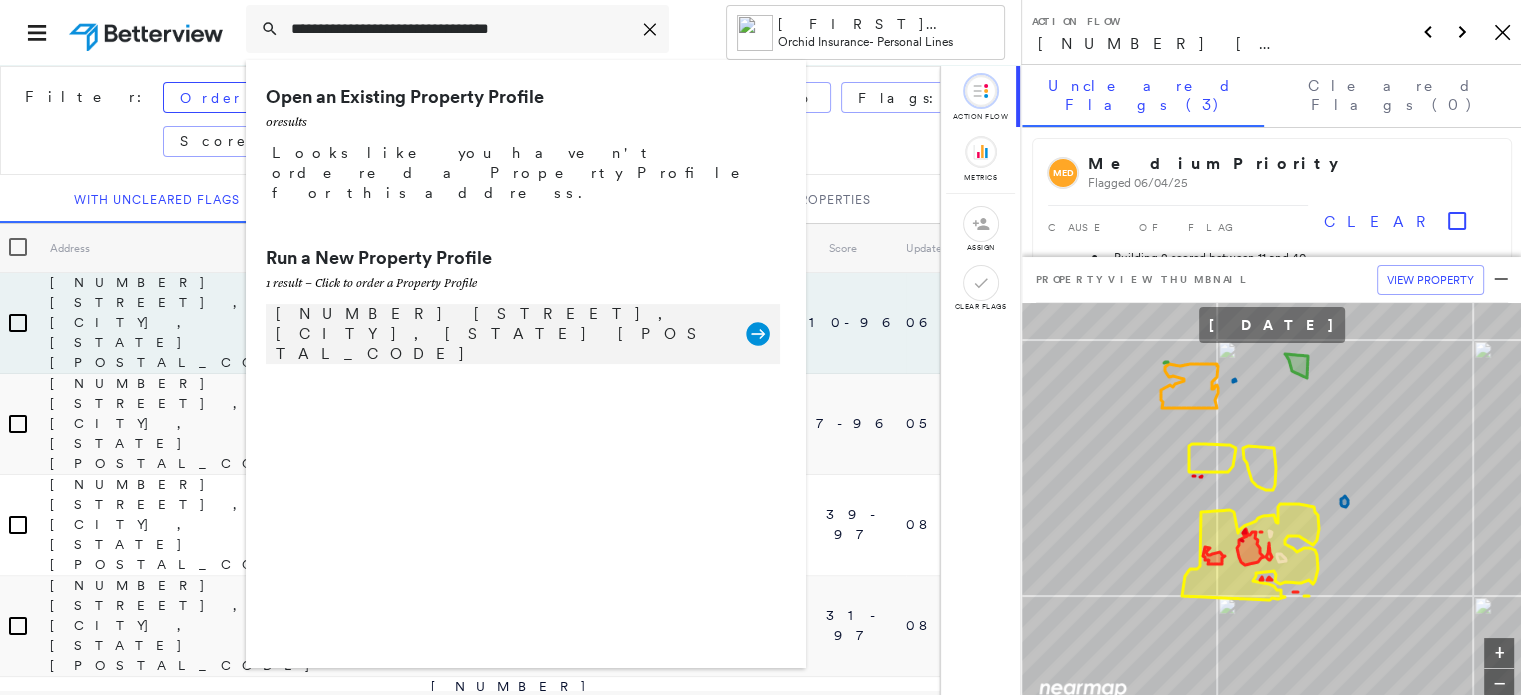 click on "[NUMBER] [STREET], [CITY], [STATE] [POSTAL_CODE]" at bounding box center [501, 334] 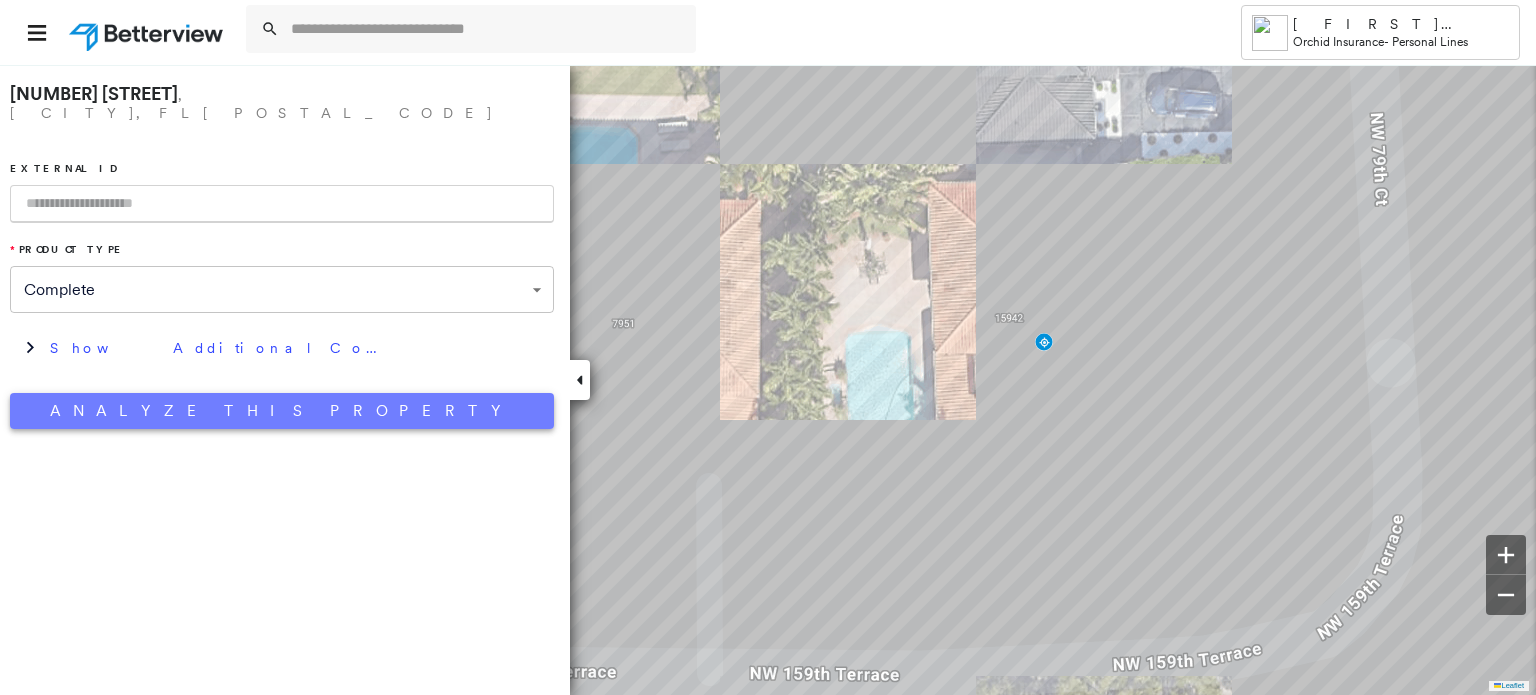 click on "Analyze This Property" at bounding box center [282, 411] 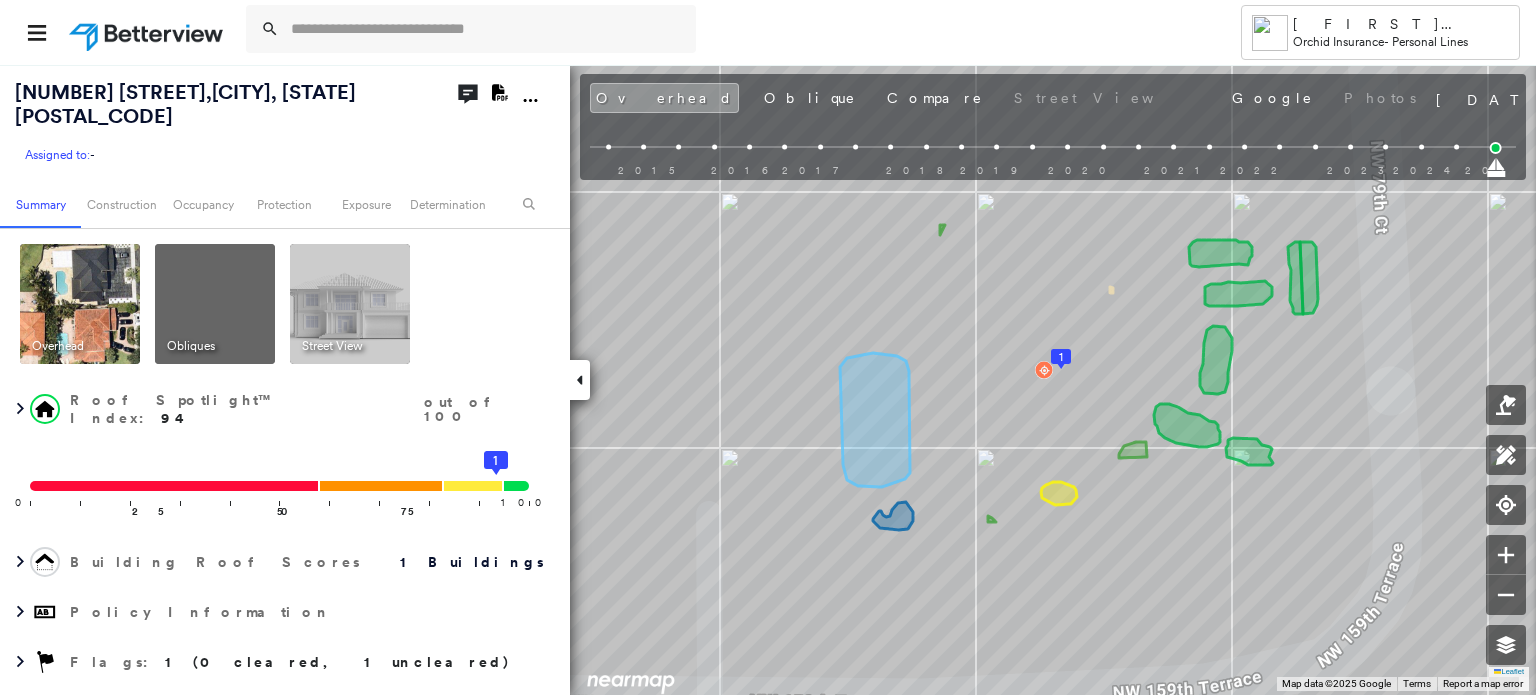 click on "Open Comments" 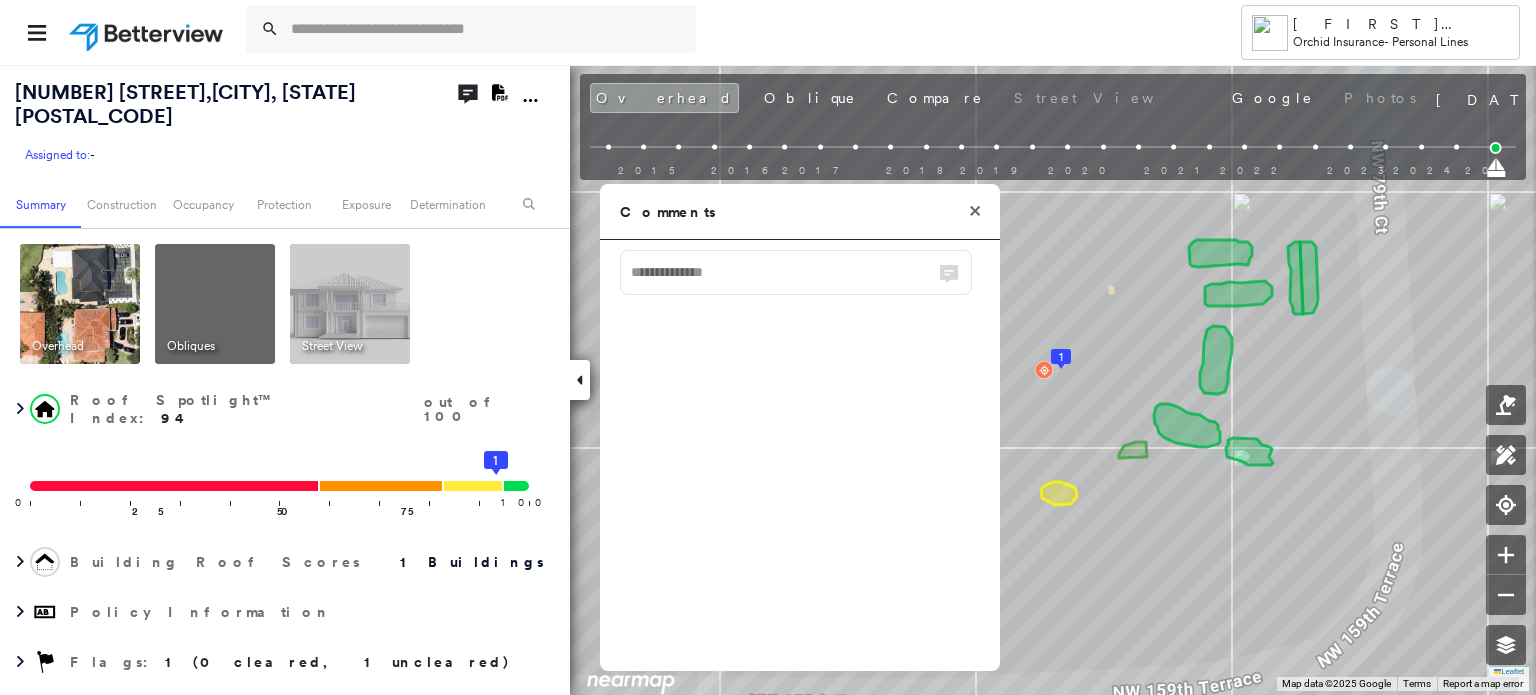click 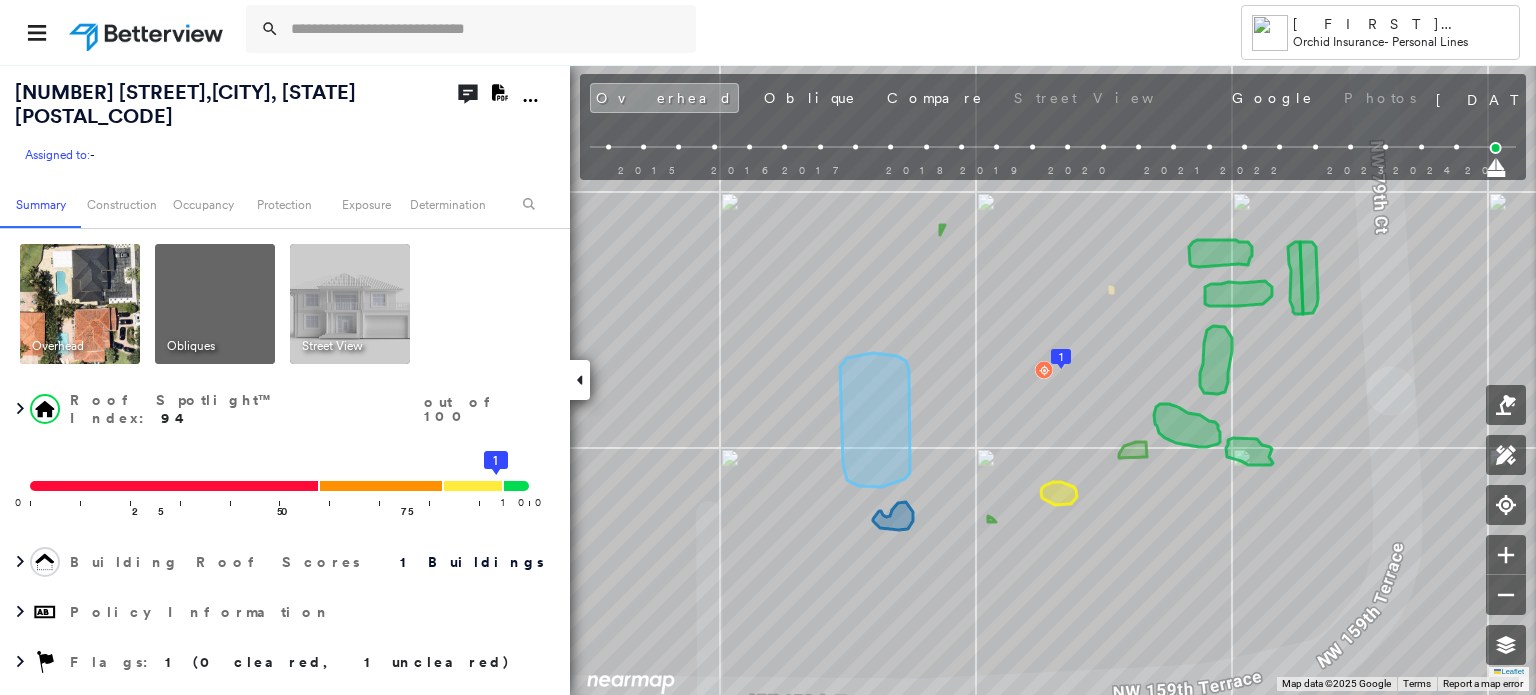 click on "Download PDF Report" 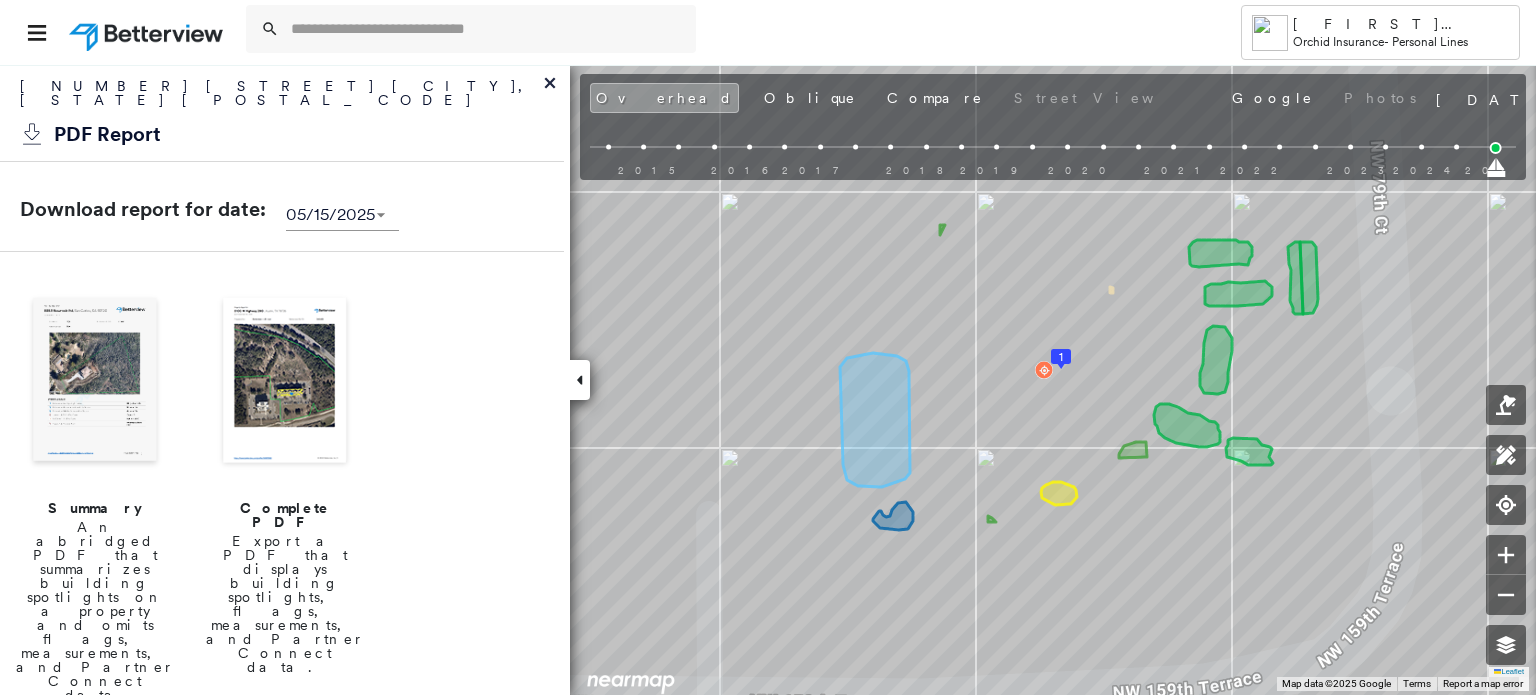 click at bounding box center [285, 382] 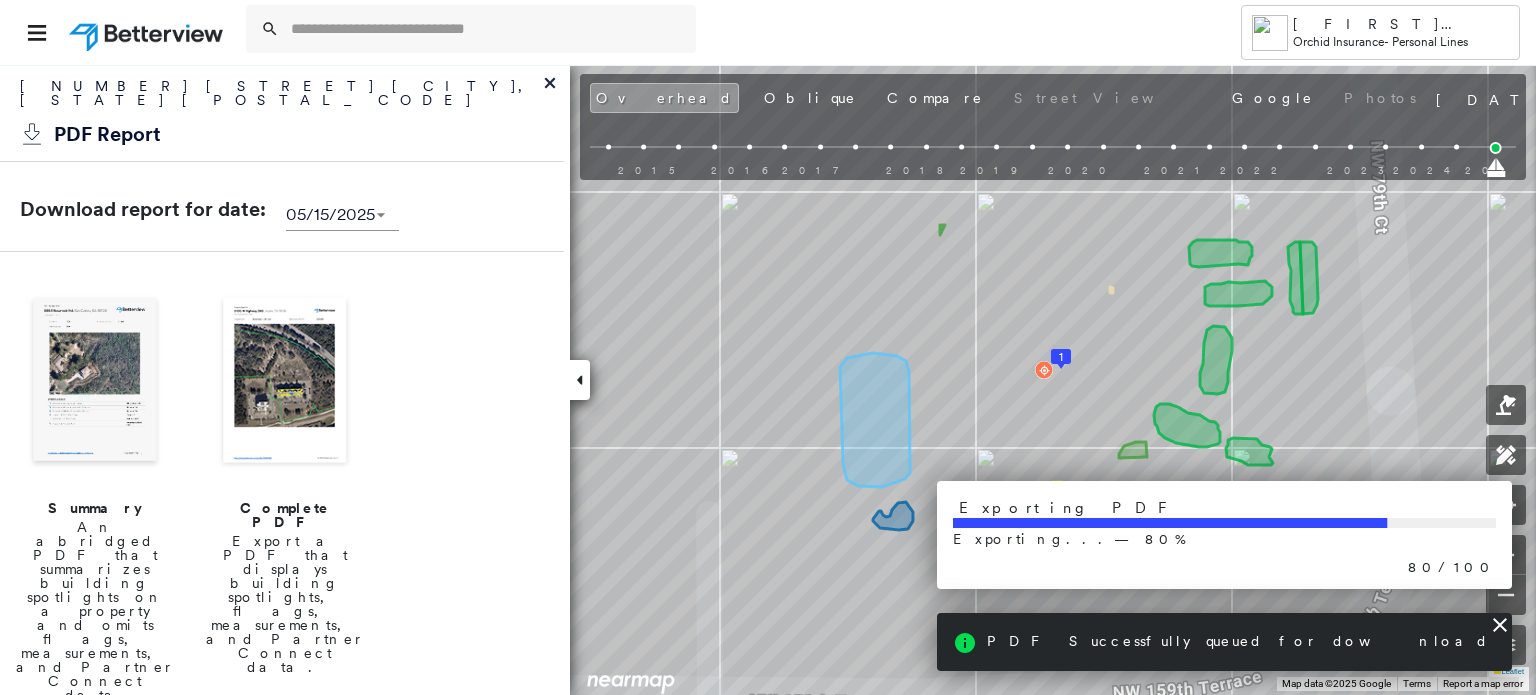 click 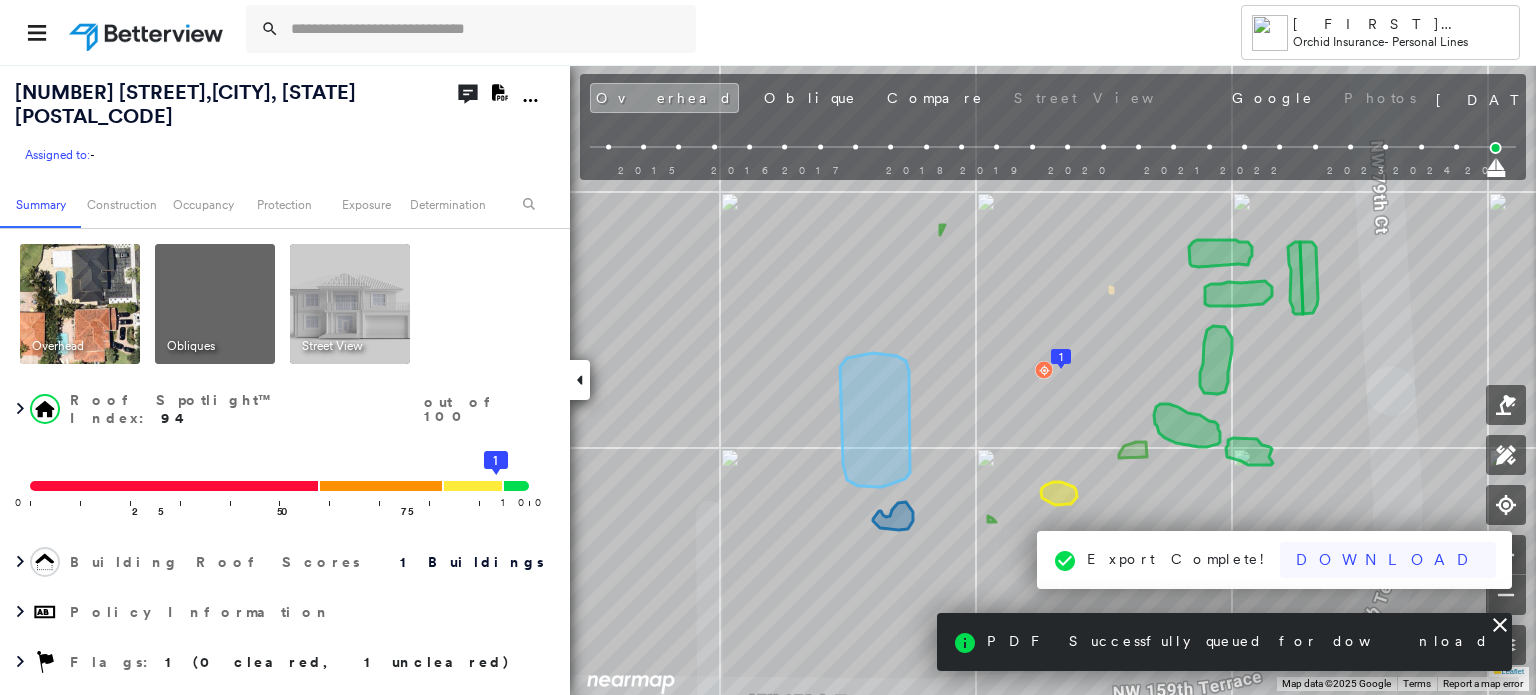 click on "Download" at bounding box center (1388, 560) 